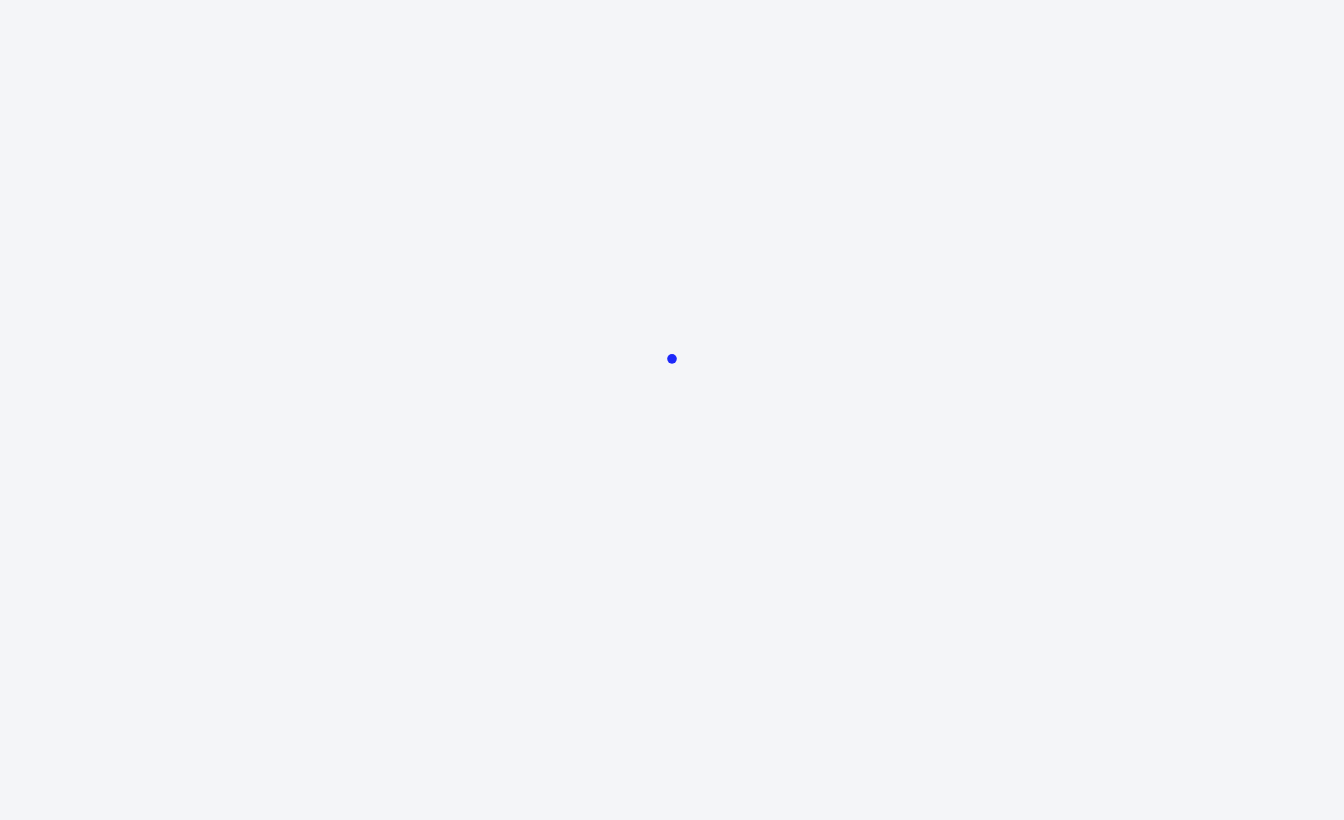 scroll, scrollTop: 0, scrollLeft: 0, axis: both 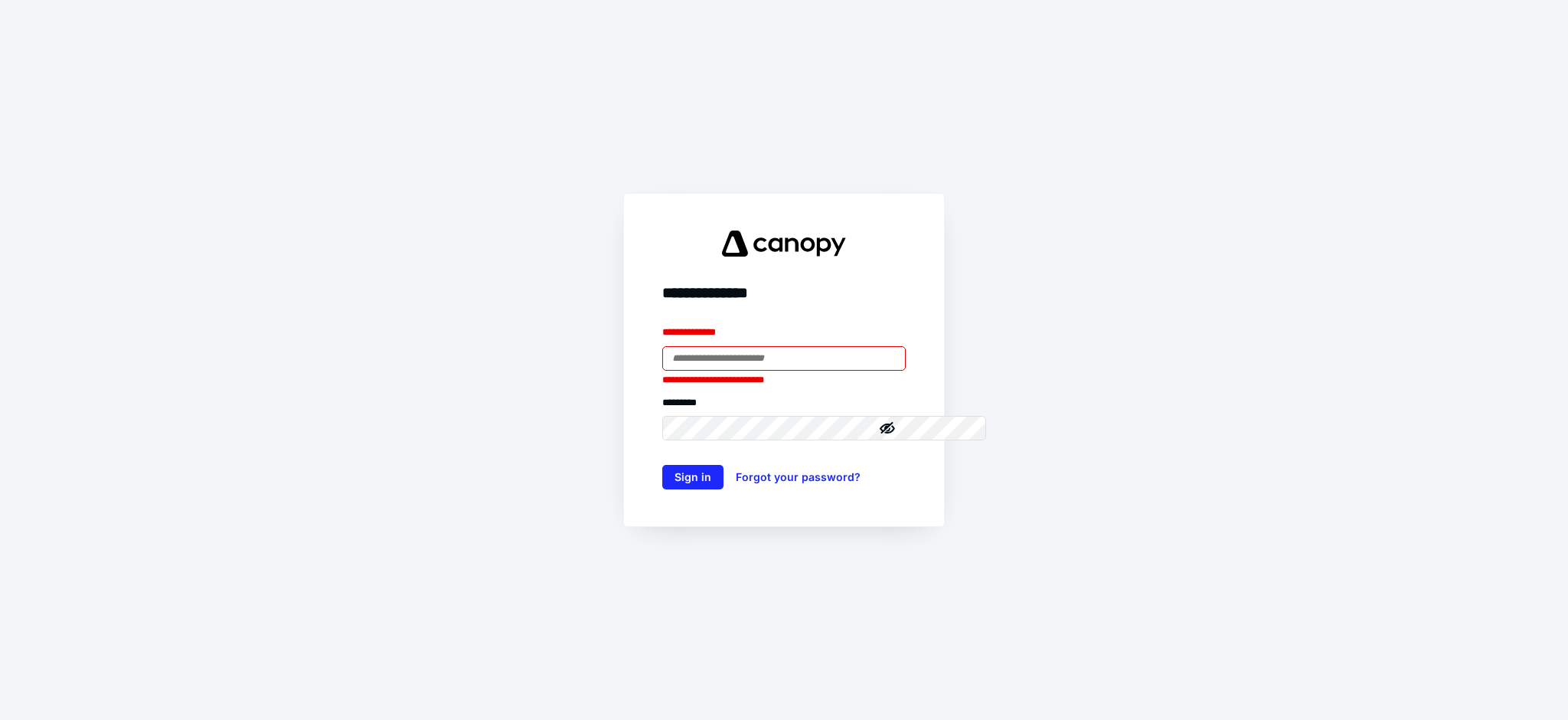 click on "**********" at bounding box center [784, 335] 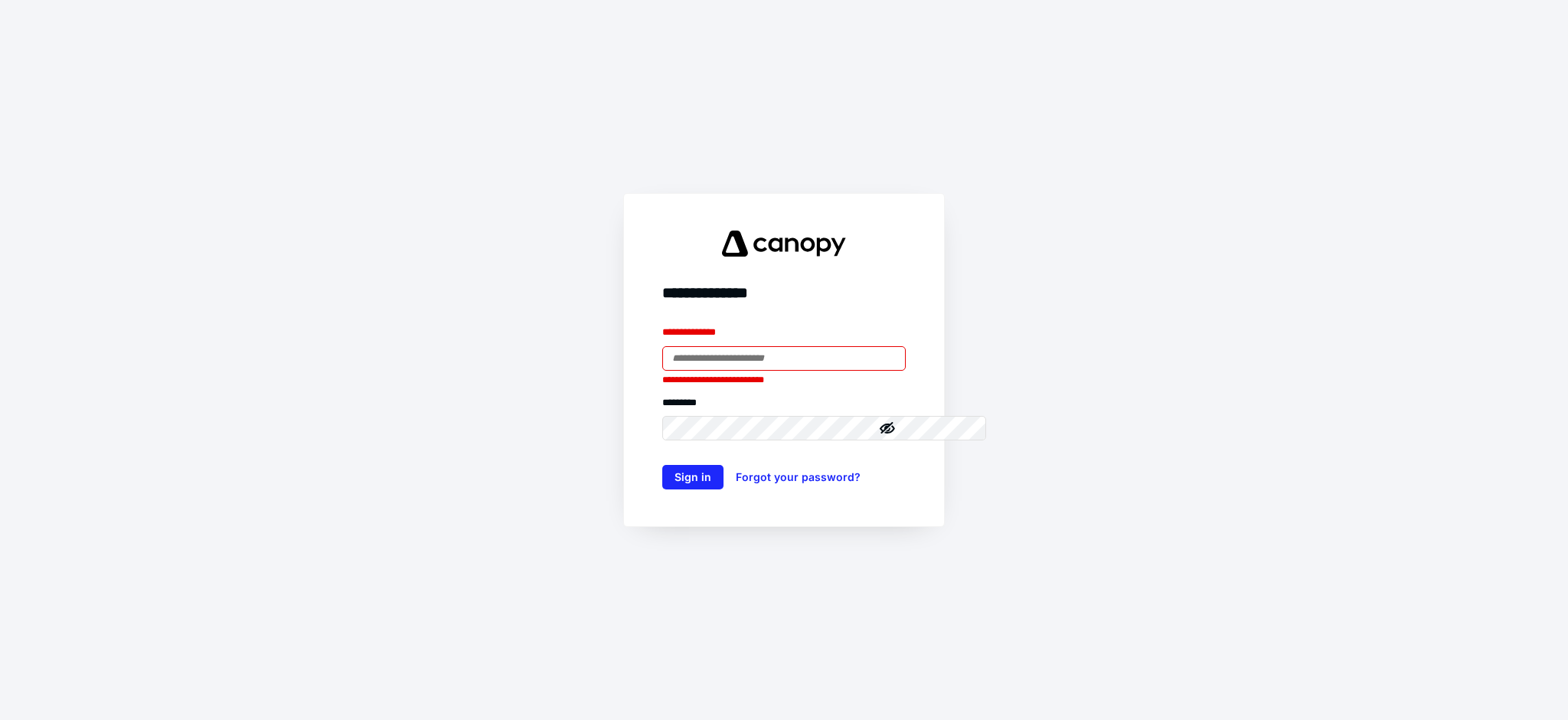 click at bounding box center [784, 358] 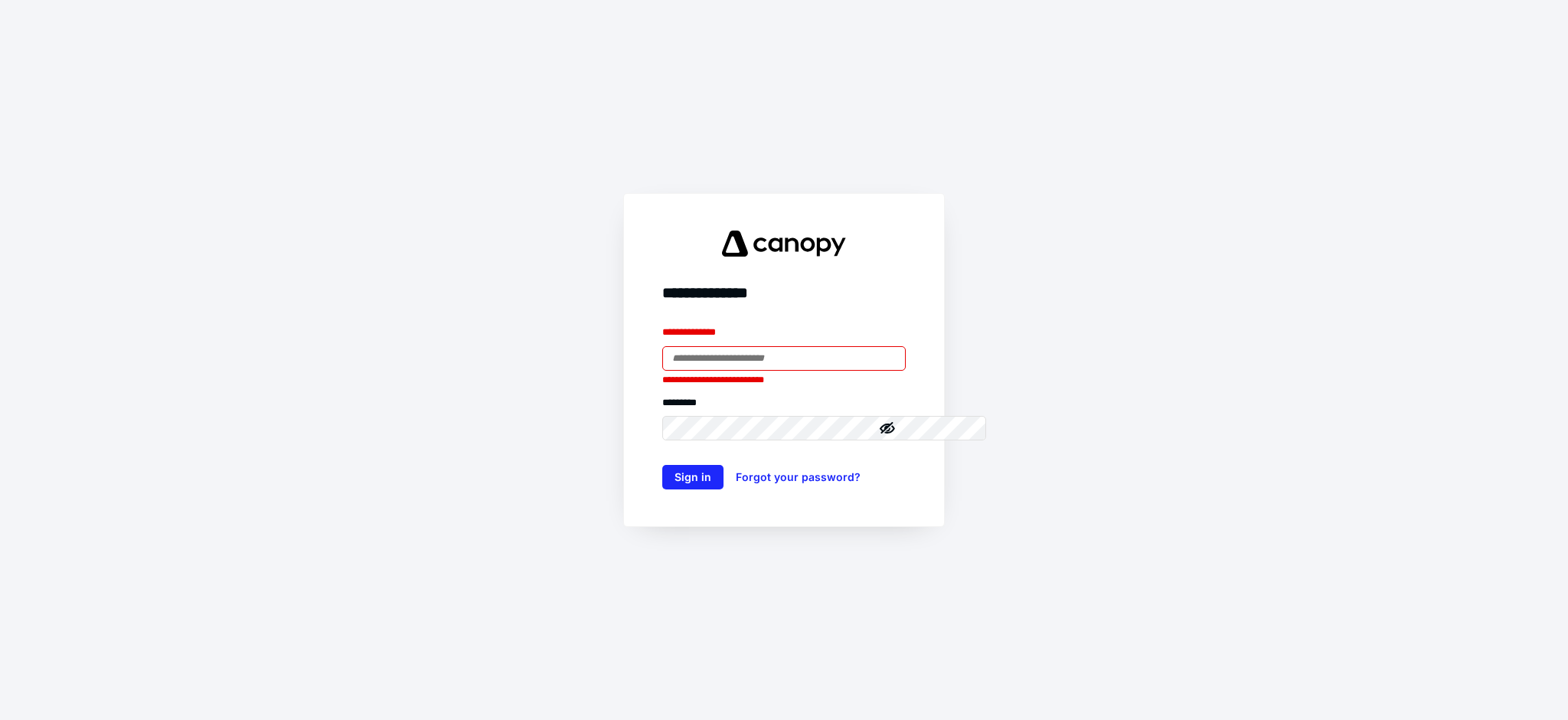 type on "**********" 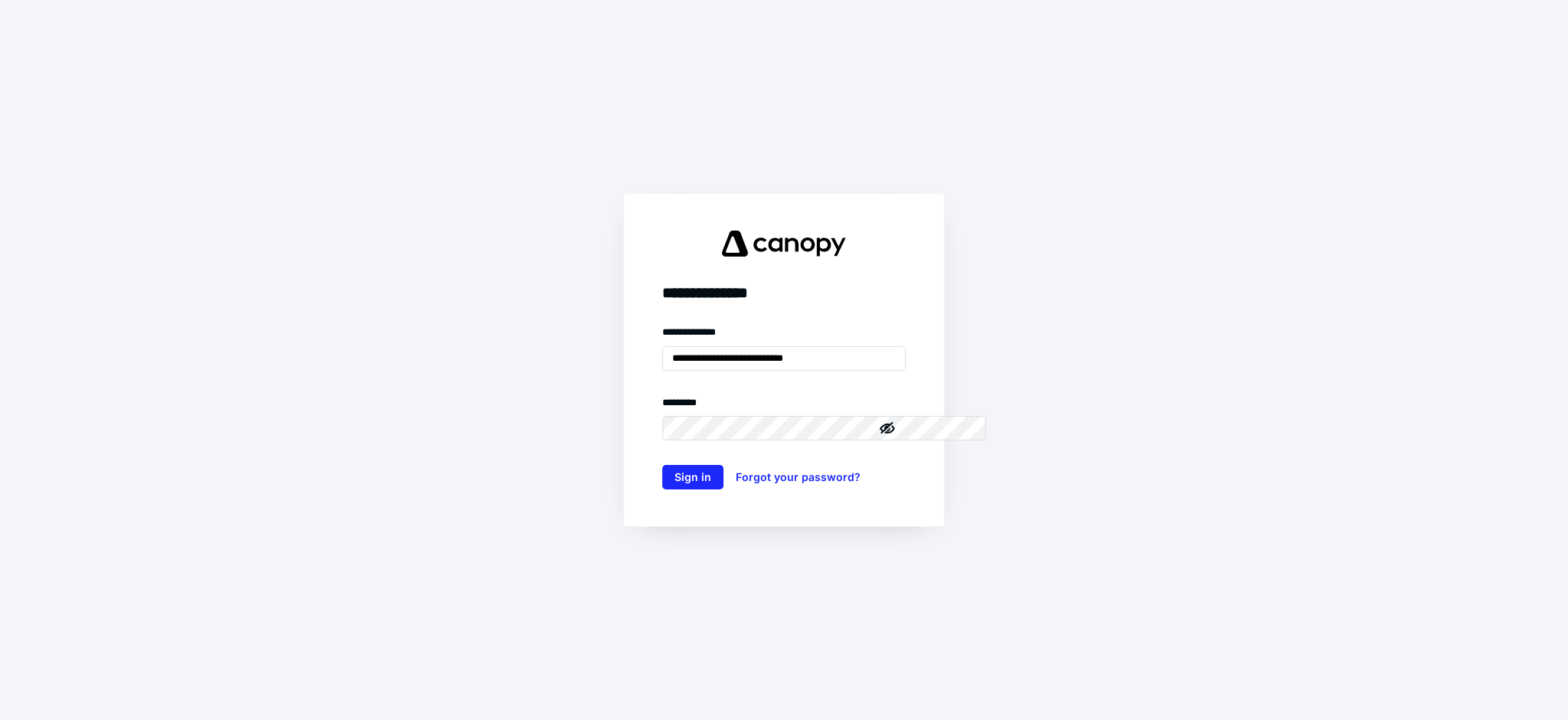 click on "**********" at bounding box center (784, 360) 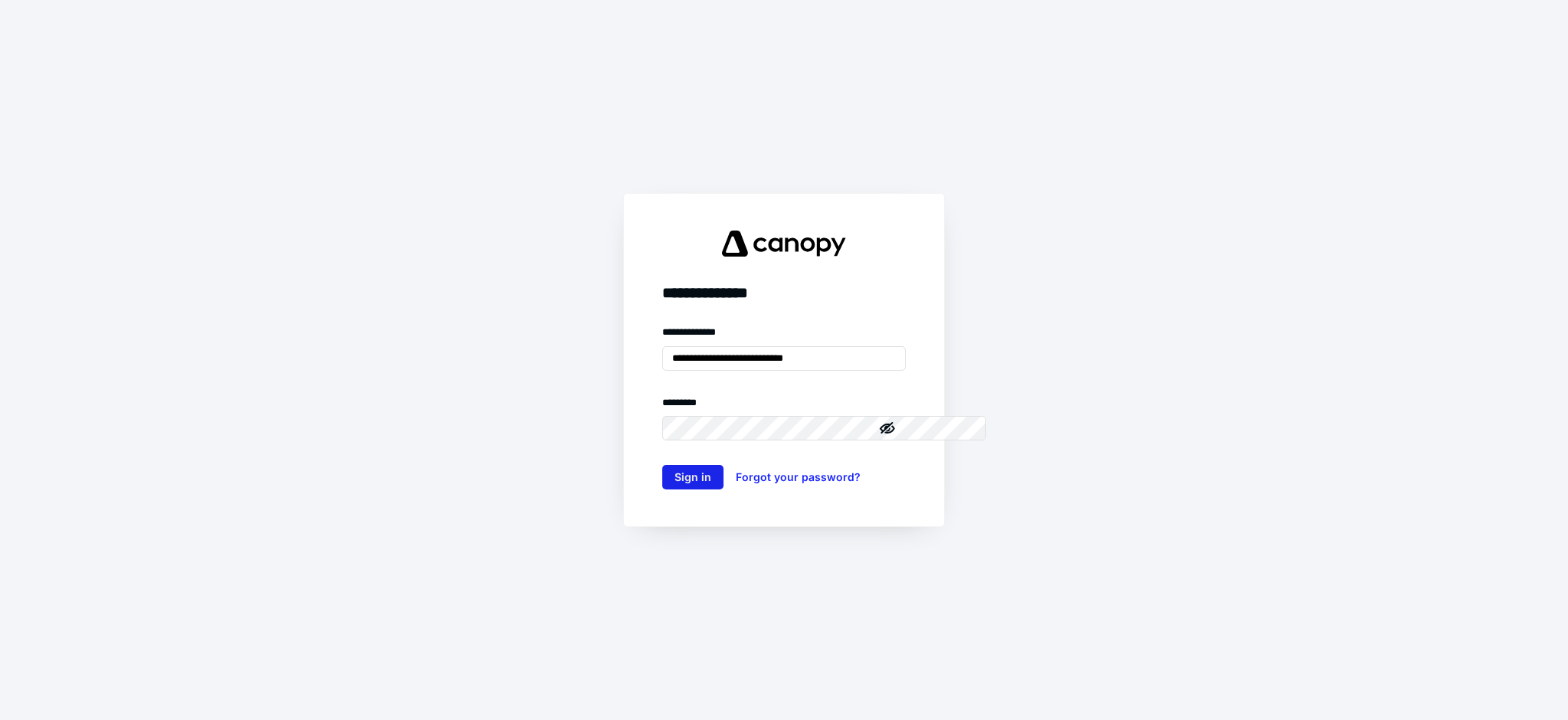 click on "Sign in" at bounding box center (693, 477) 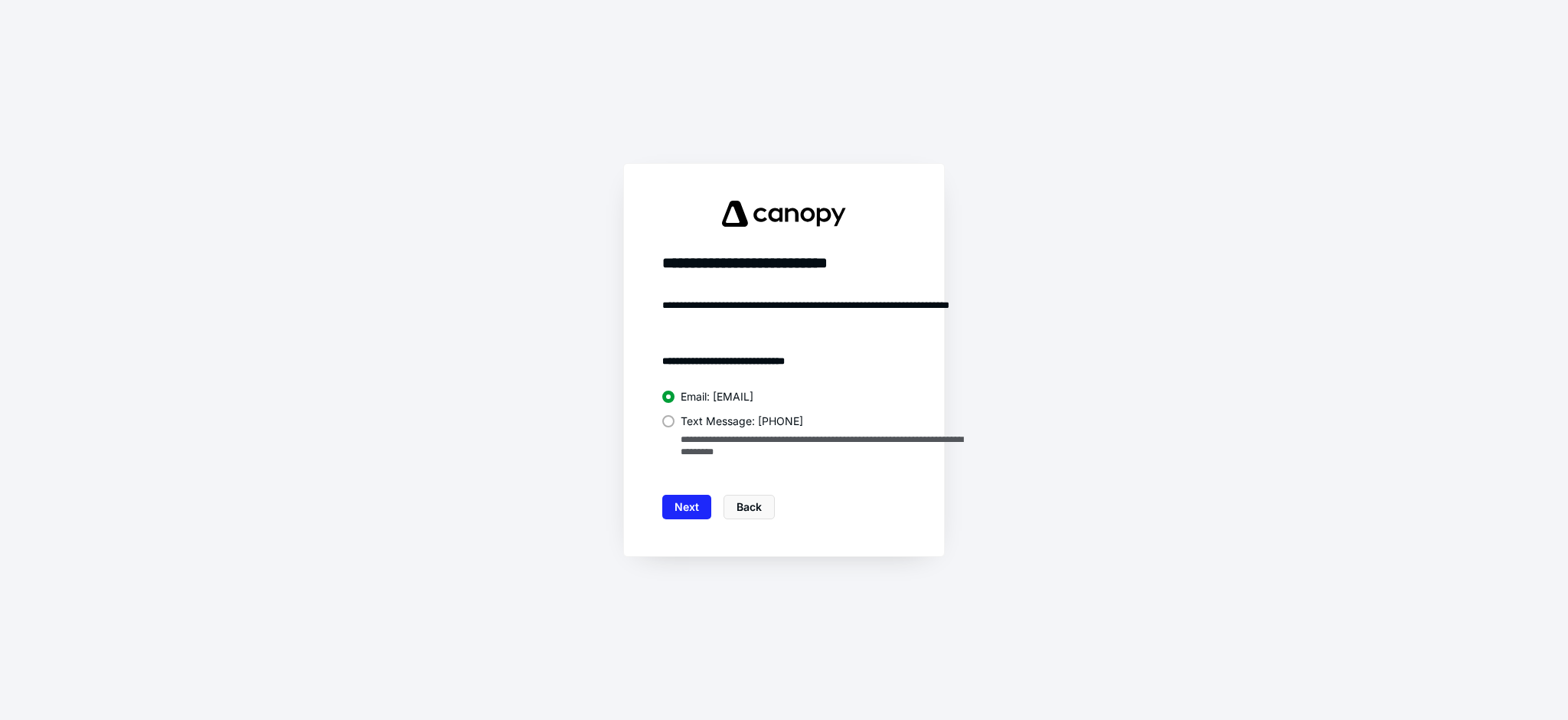 drag, startPoint x: 655, startPoint y: 525, endPoint x: 849, endPoint y: 451, distance: 207.63429 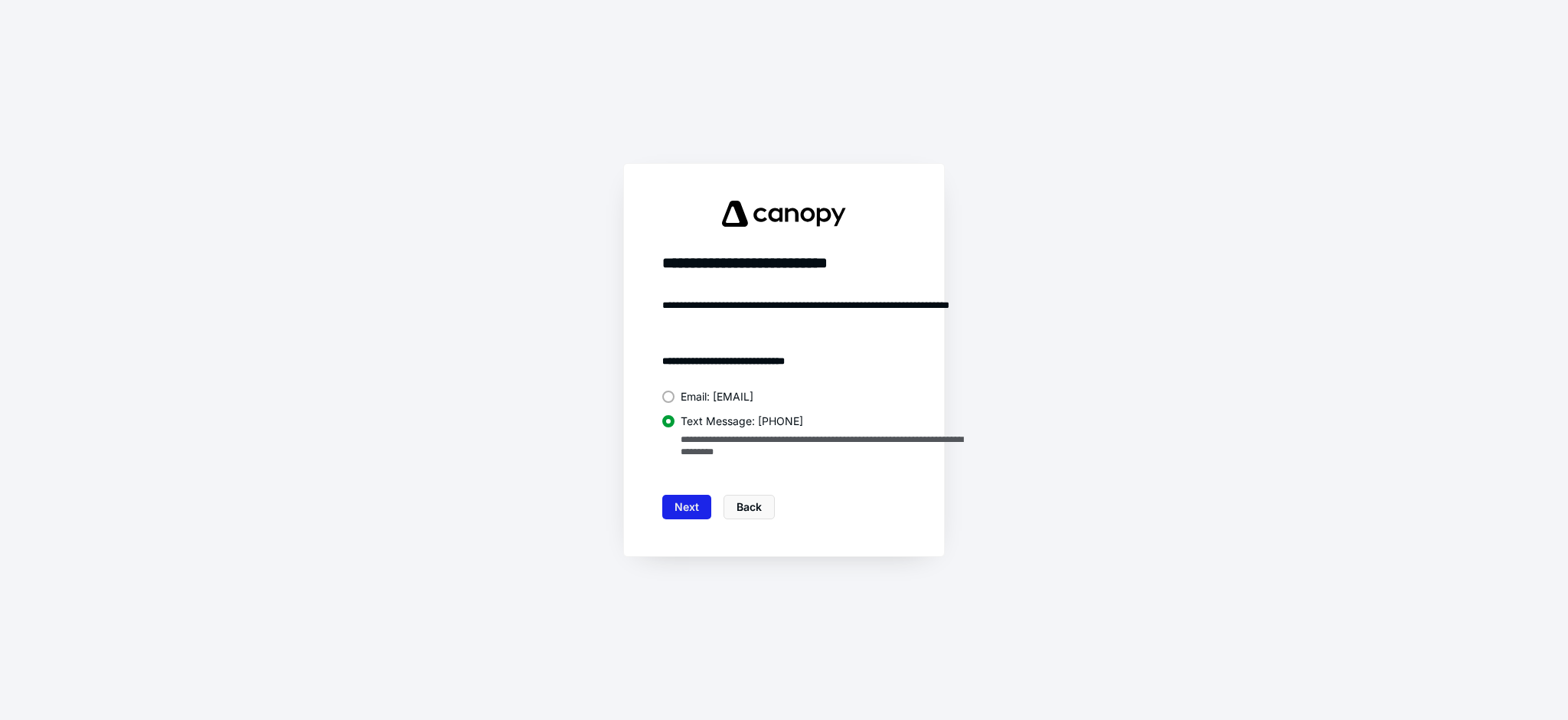 click on "Next" at bounding box center [687, 507] 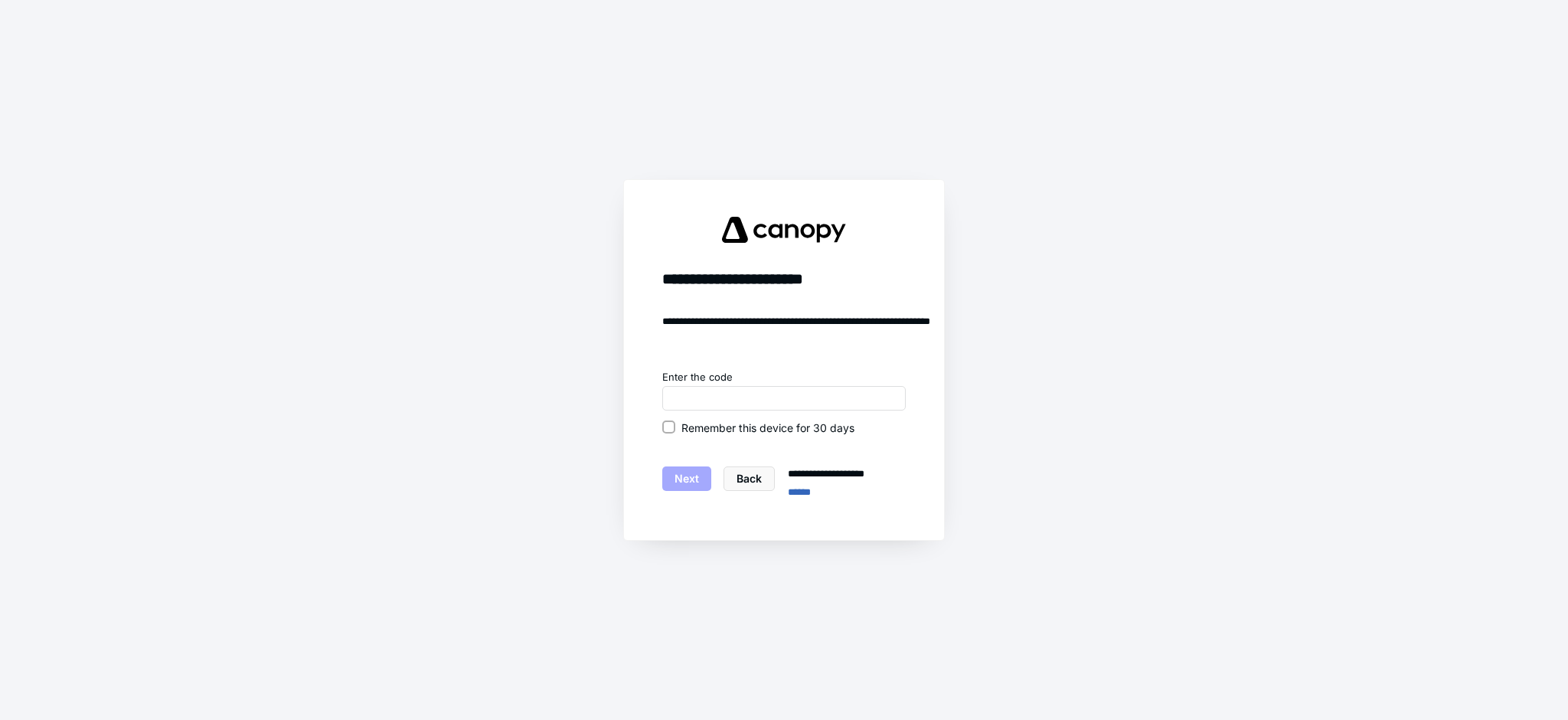 click on "Remember this device for 30 days" at bounding box center (784, 427) 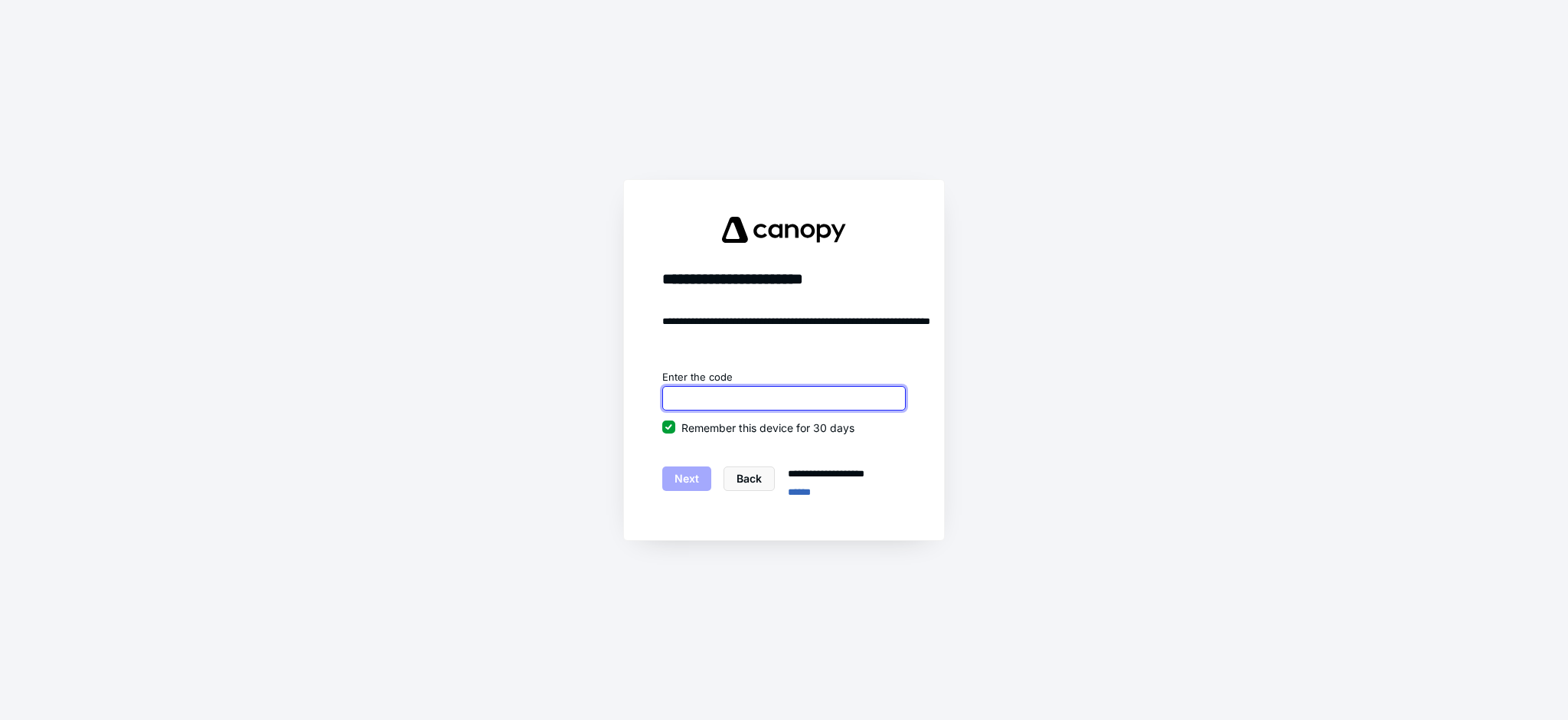 click at bounding box center (784, 398) 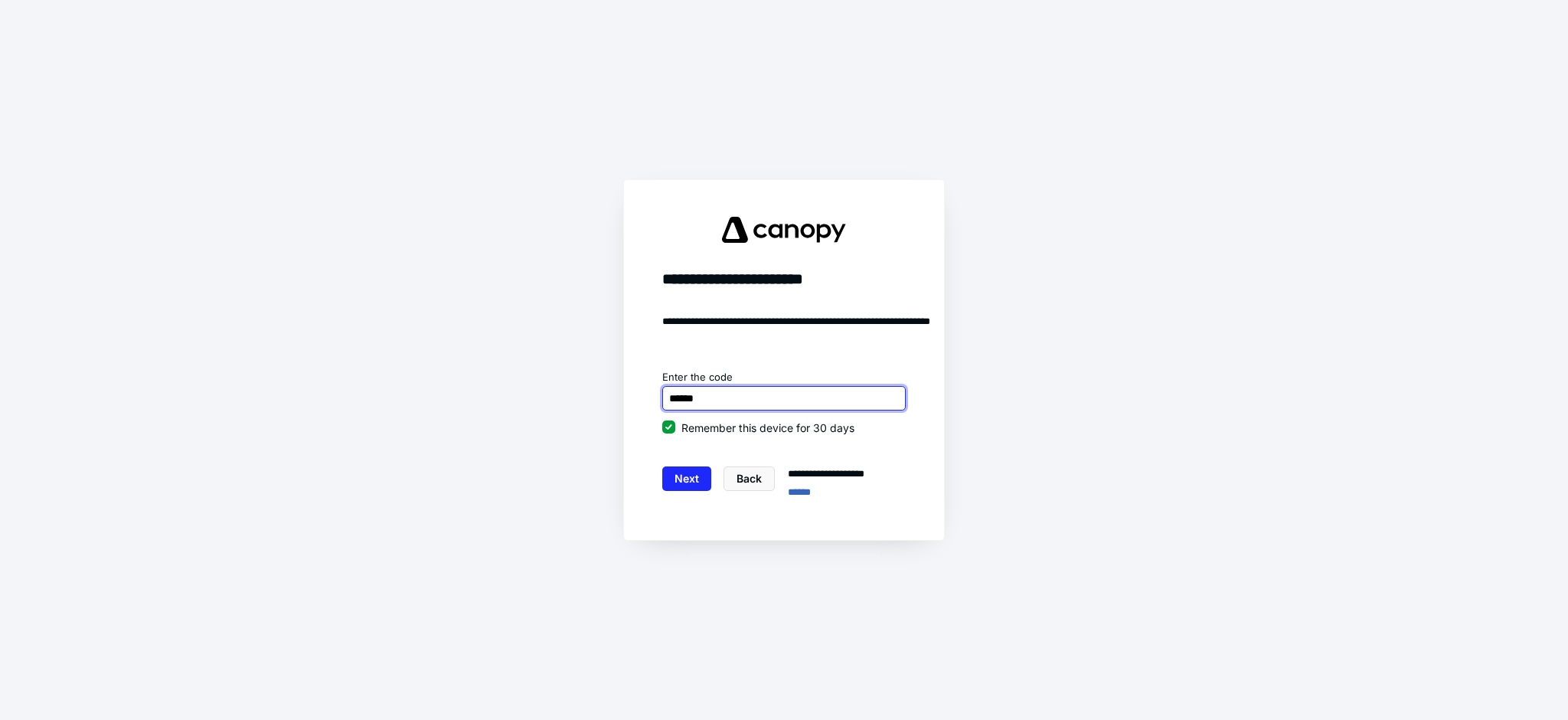 type on "******" 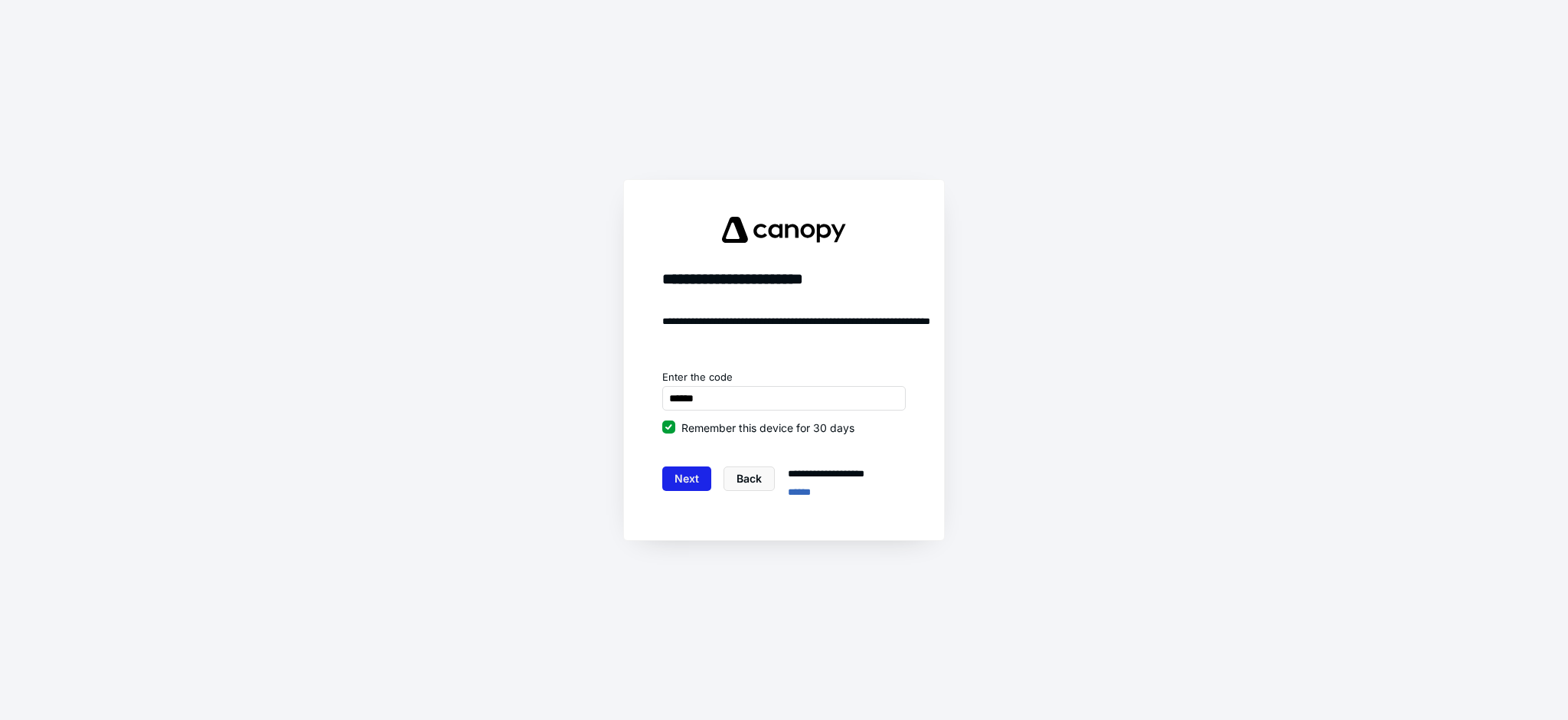click on "Next Back" at bounding box center (718, 485) 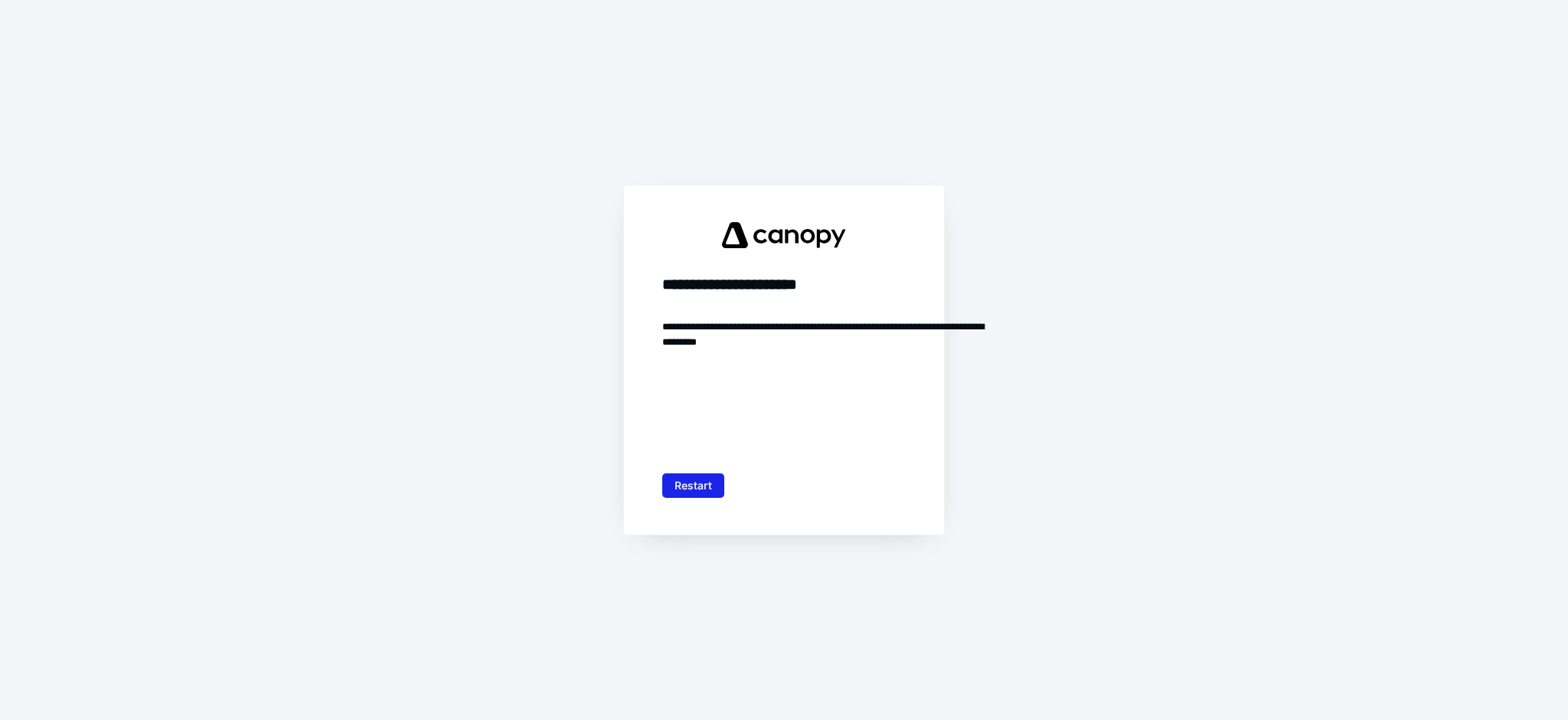 click on "Restart" at bounding box center [693, 486] 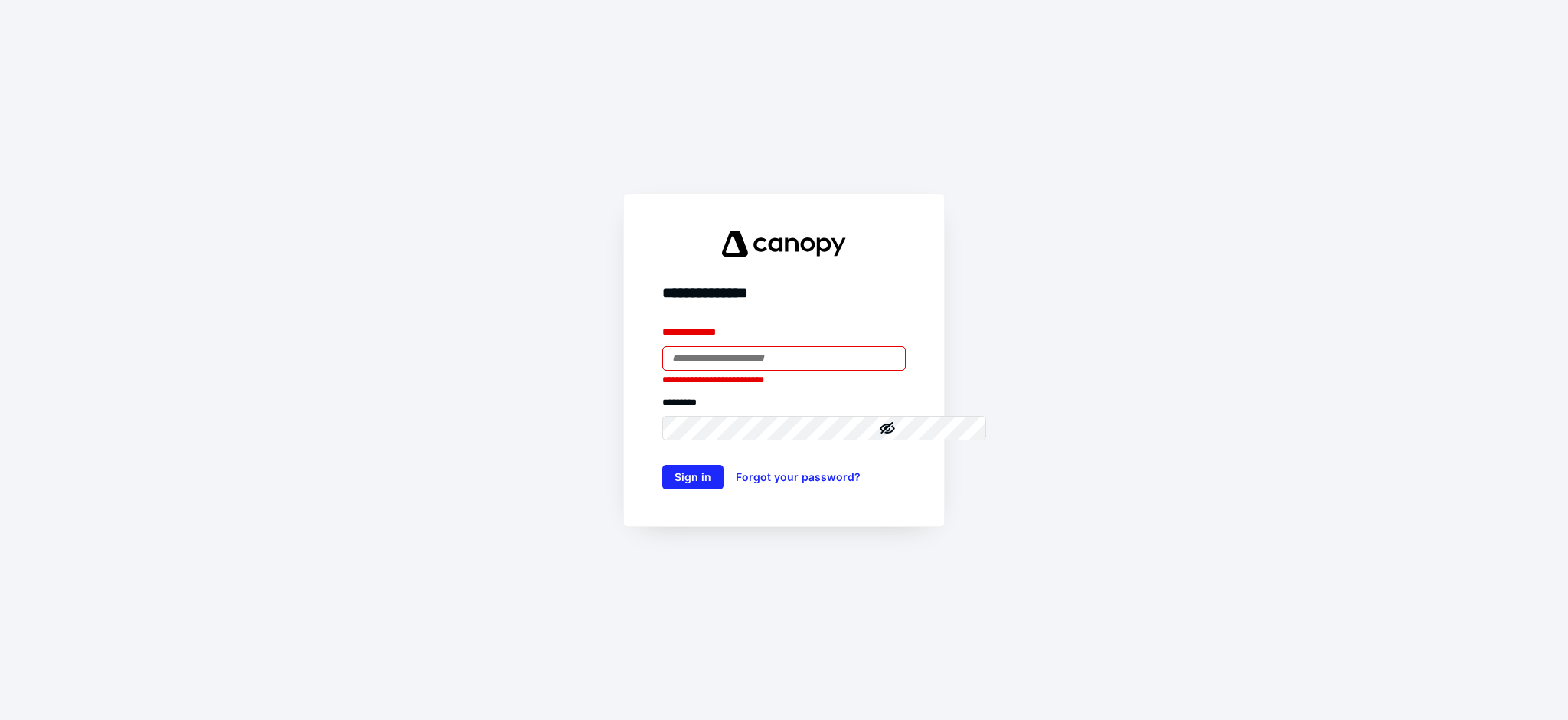 click on "**********" at bounding box center (784, 335) 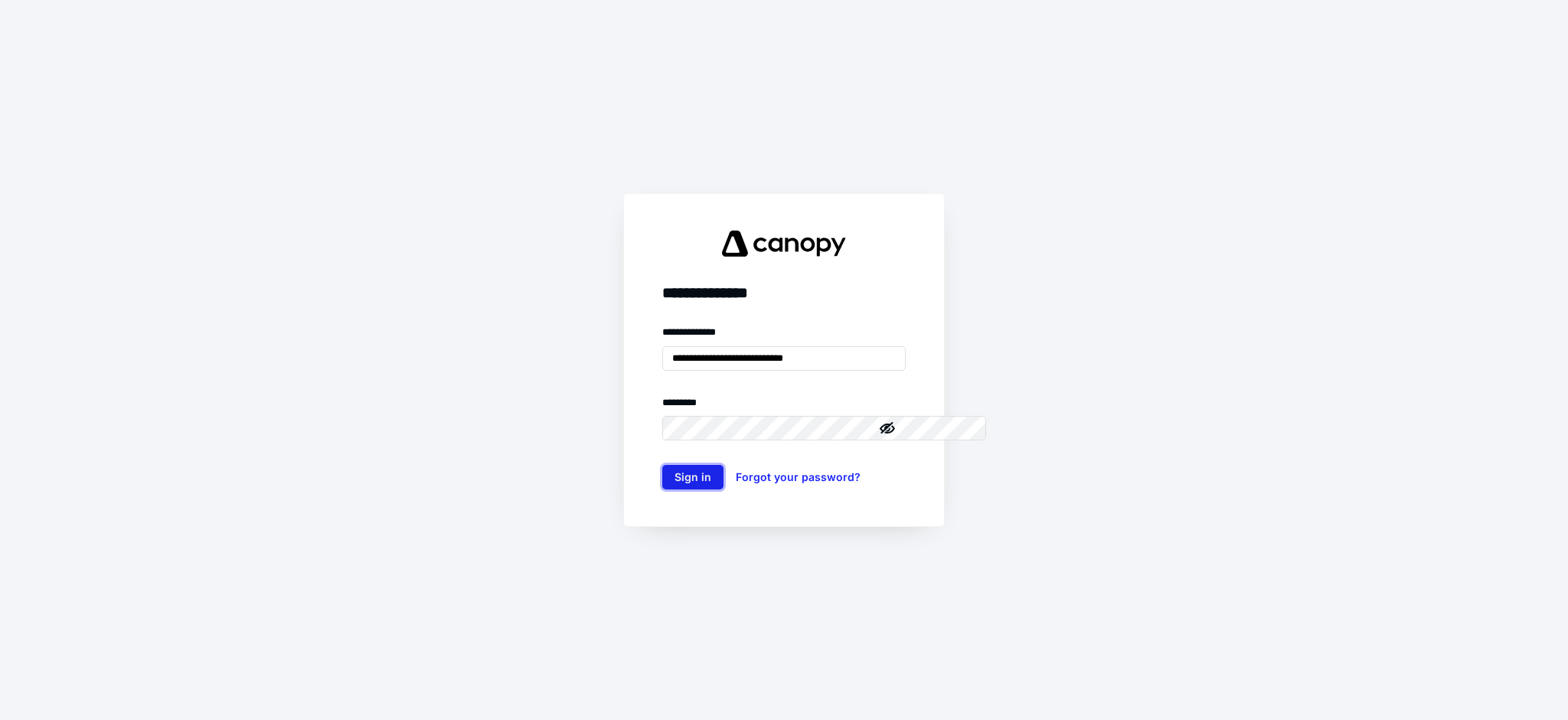click on "Sign in" at bounding box center [693, 477] 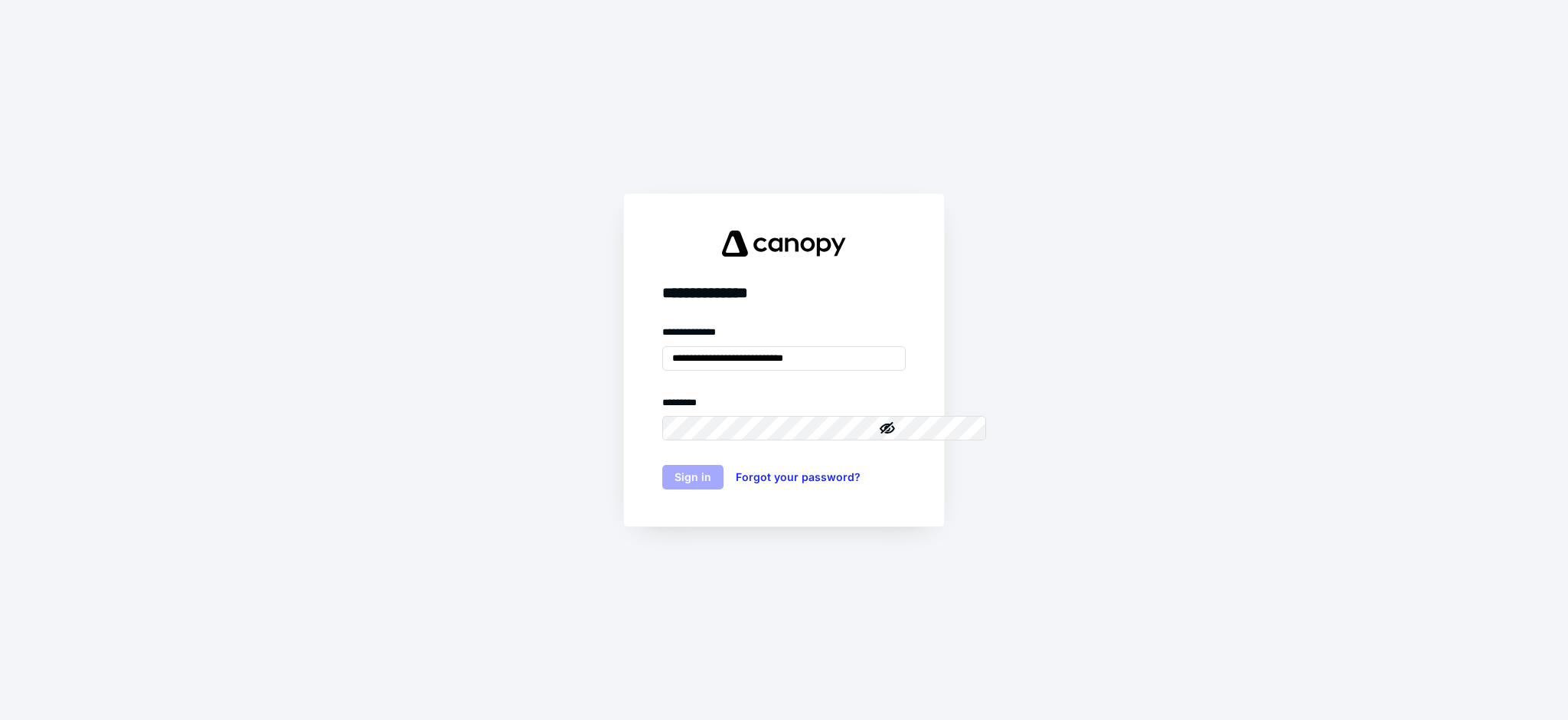 click on "Sign in" at bounding box center [693, 477] 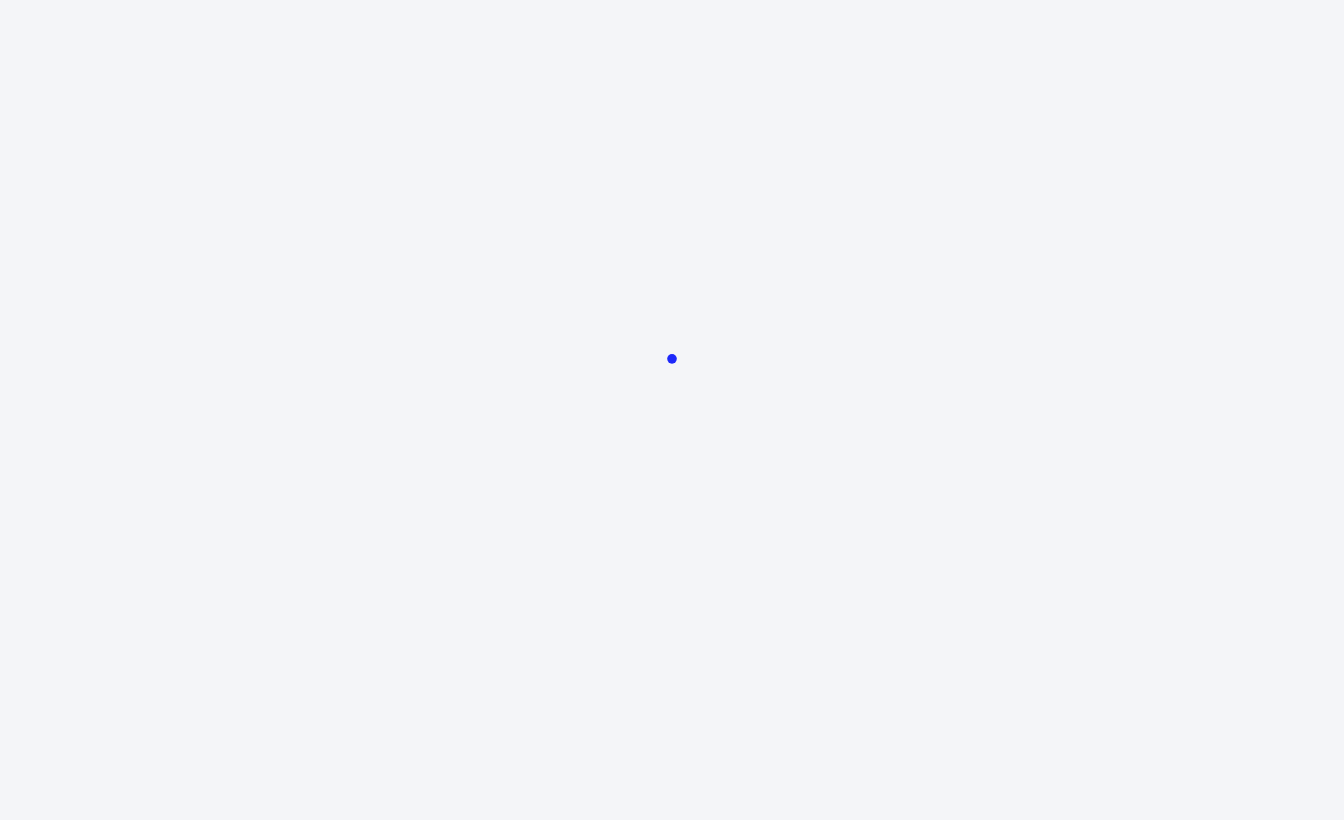 scroll, scrollTop: 0, scrollLeft: 0, axis: both 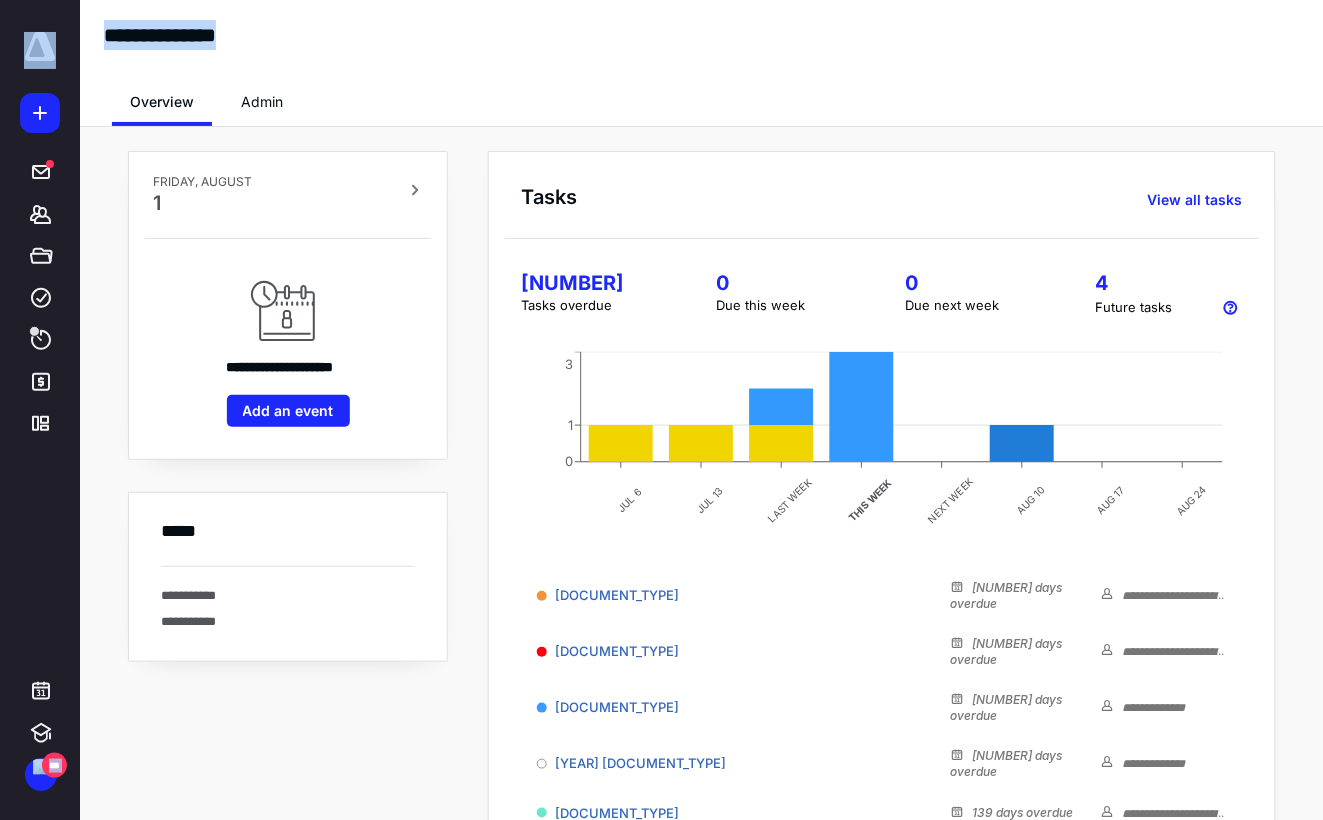 drag, startPoint x: 1209, startPoint y: 40, endPoint x: 1456, endPoint y: 579, distance: 592.89966 